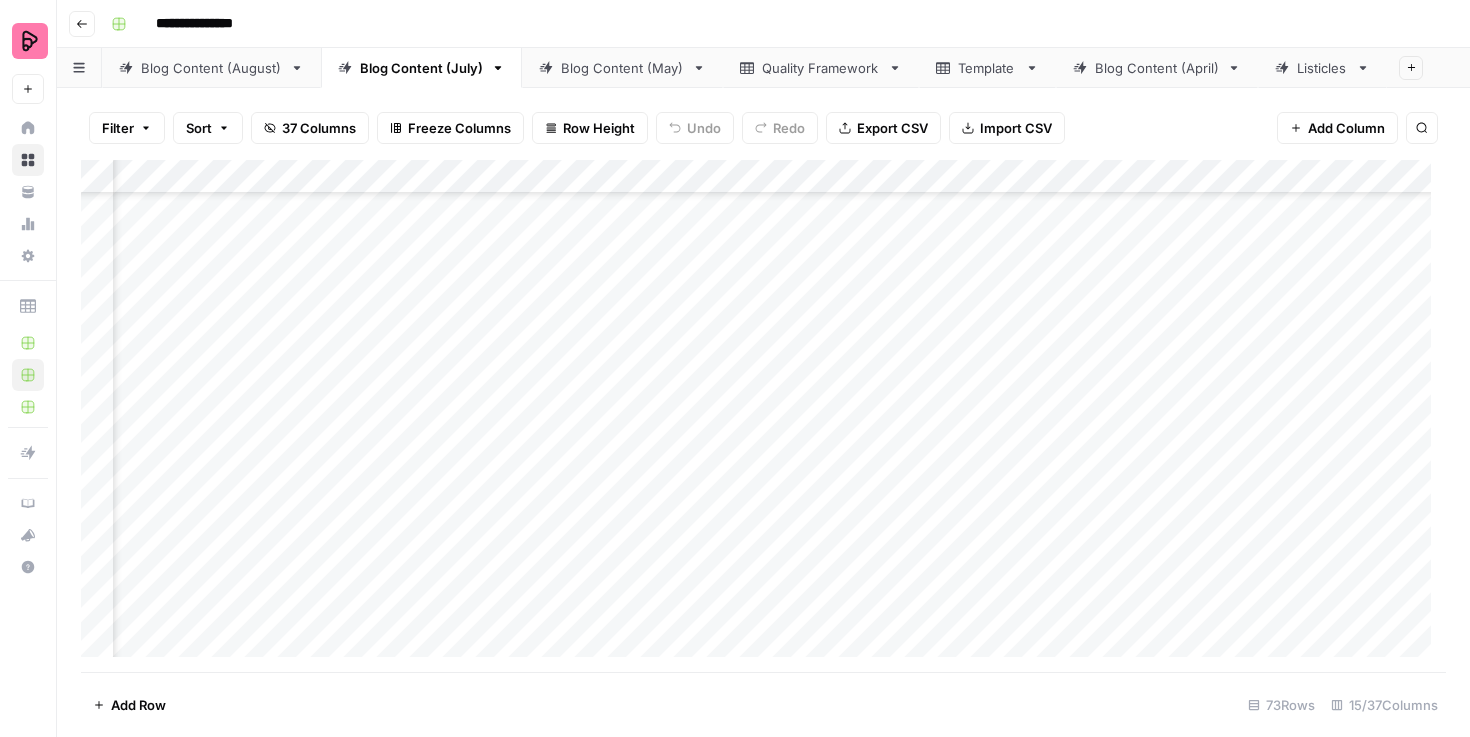 scroll, scrollTop: 0, scrollLeft: 0, axis: both 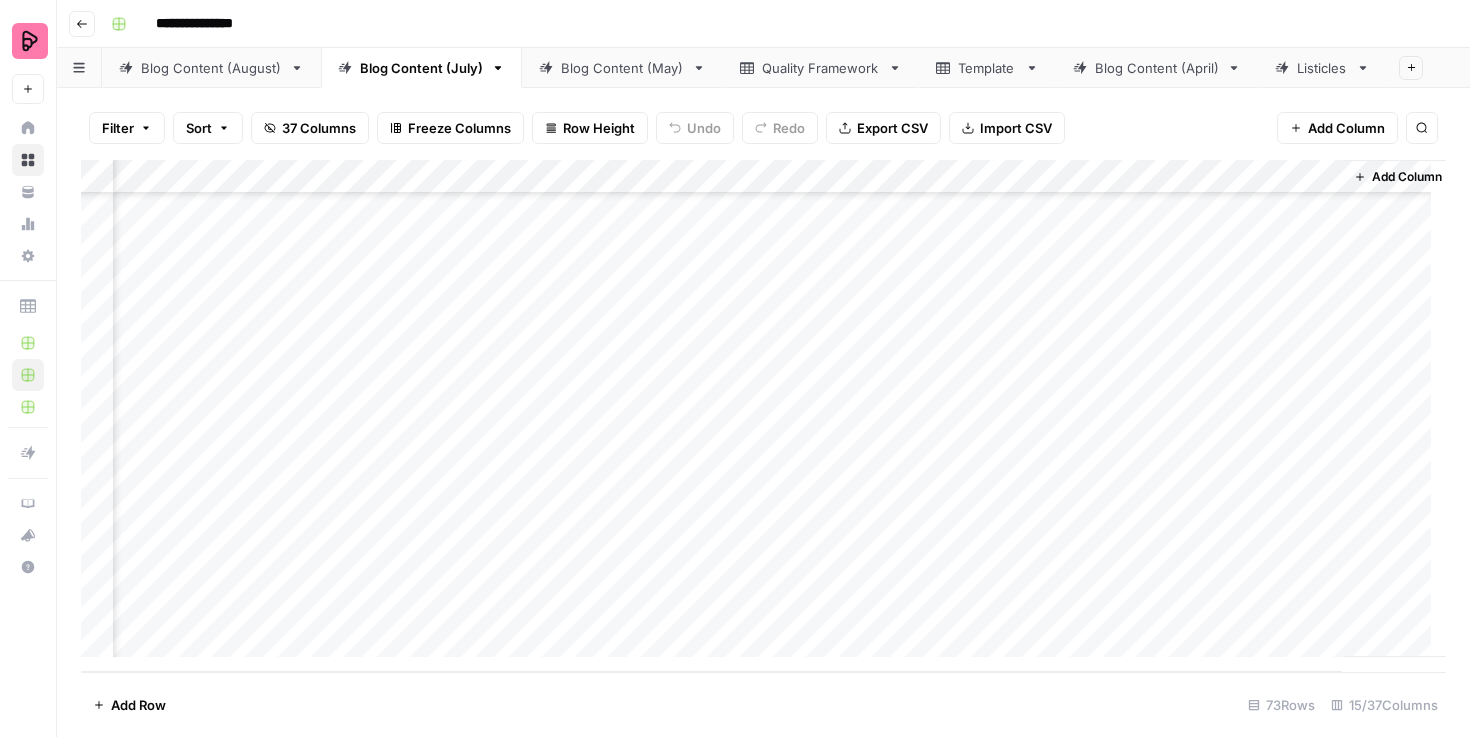 click on "Go back" at bounding box center (82, 24) 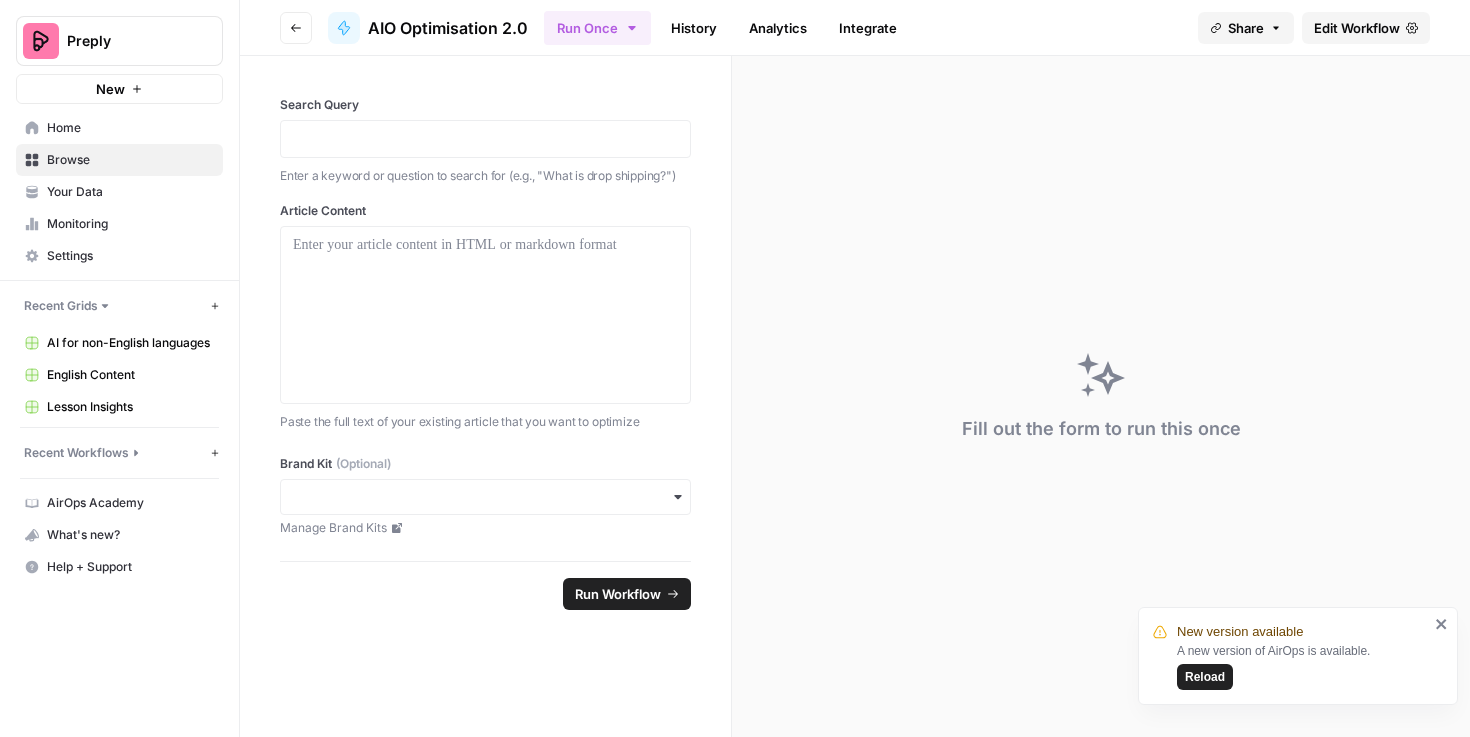 click on "Home" at bounding box center [119, 128] 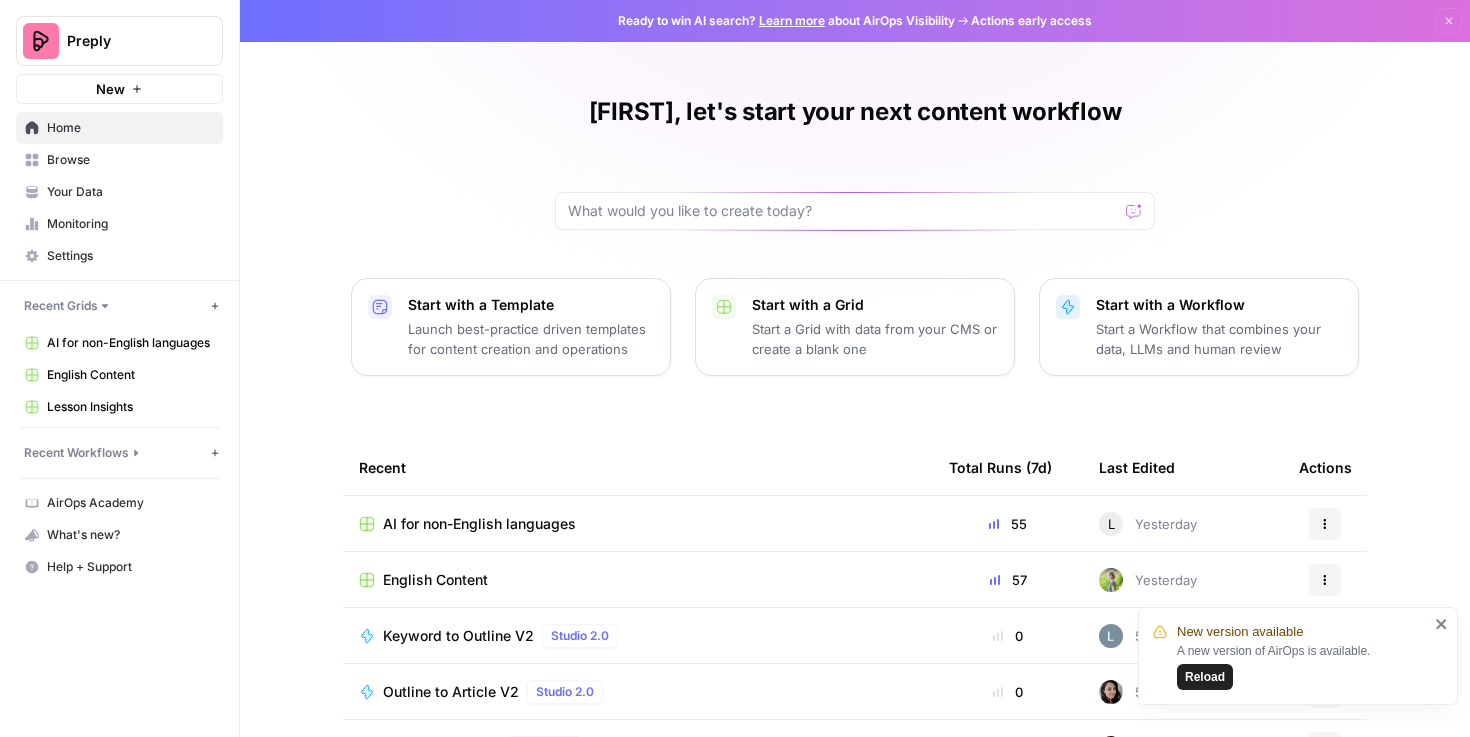 click on "Reload" at bounding box center [1205, 677] 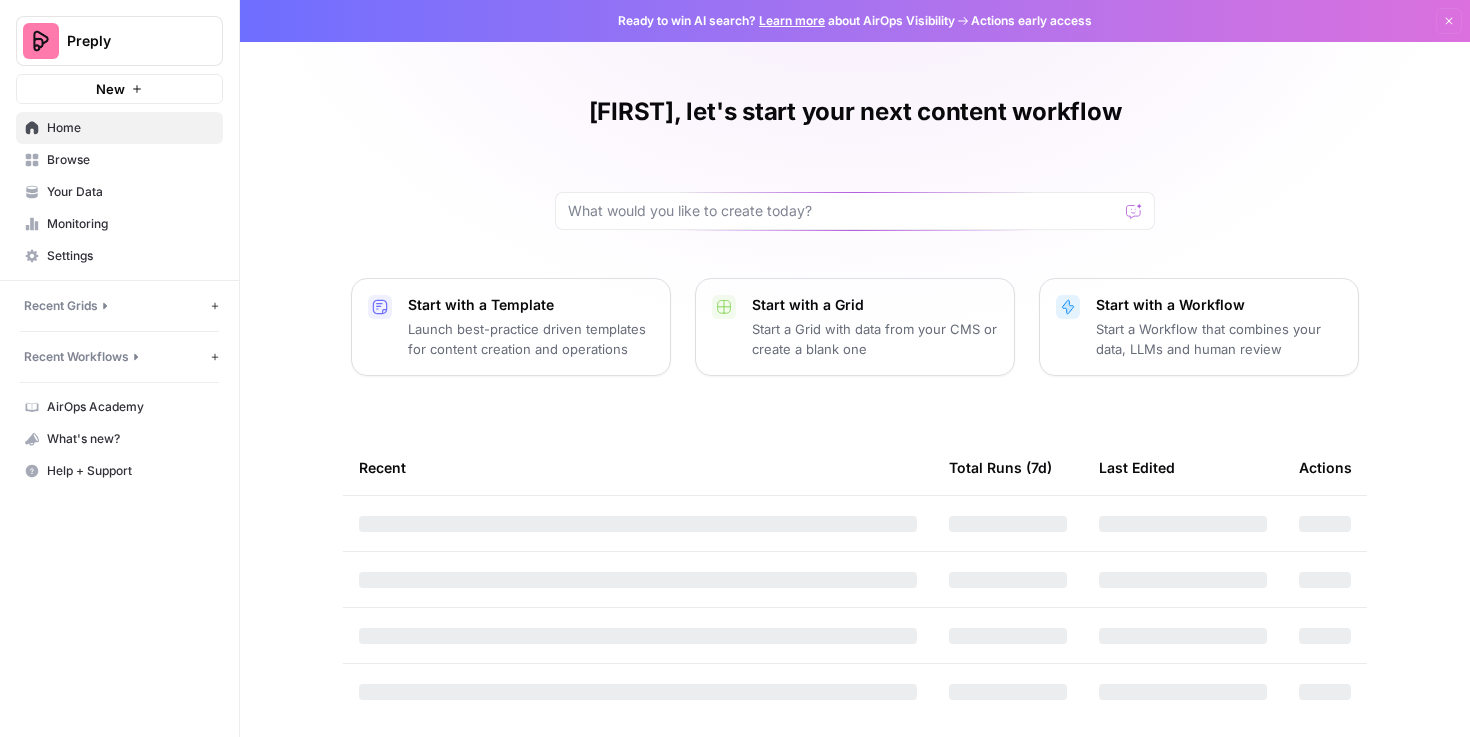 scroll, scrollTop: 0, scrollLeft: 0, axis: both 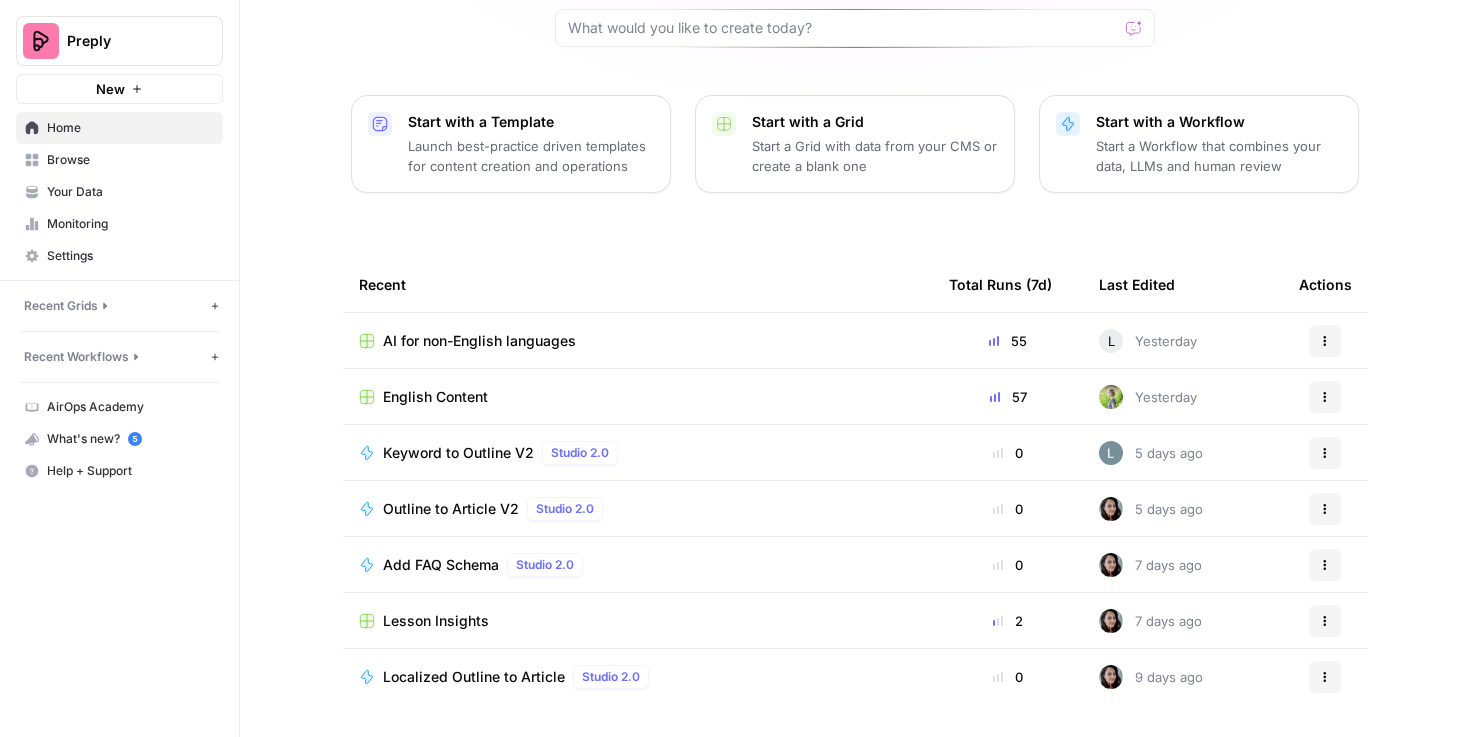 click on "Preply" at bounding box center [127, 41] 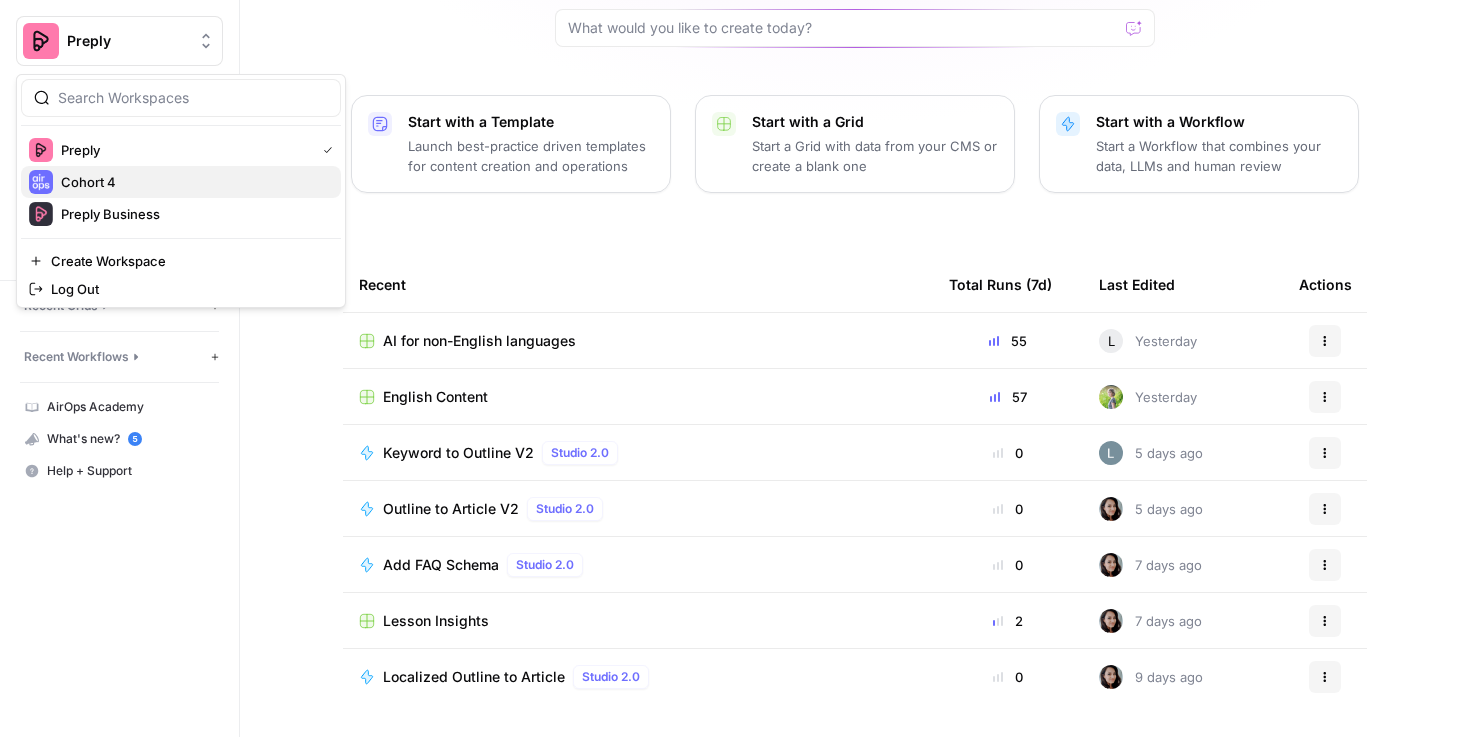 click on "Cohort 4" at bounding box center (193, 182) 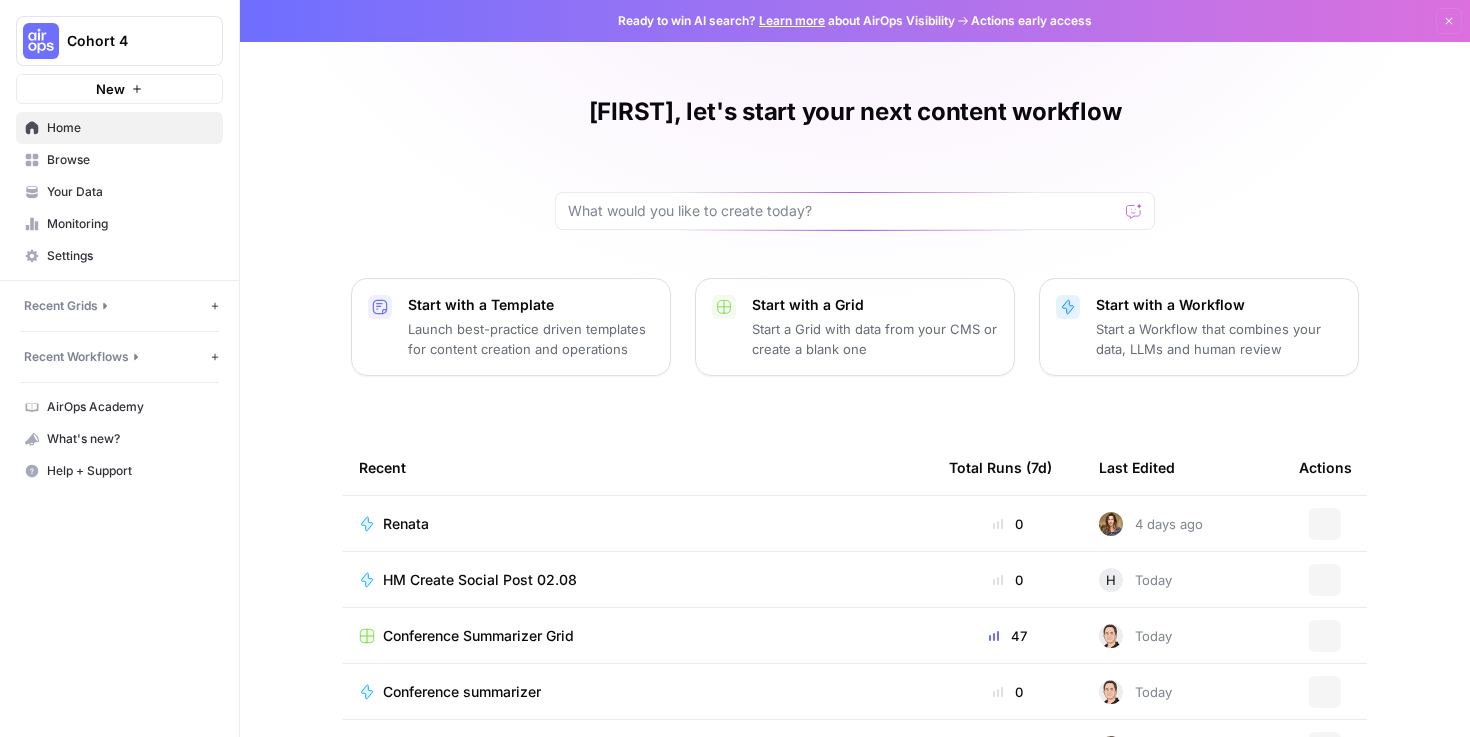 scroll, scrollTop: 0, scrollLeft: 0, axis: both 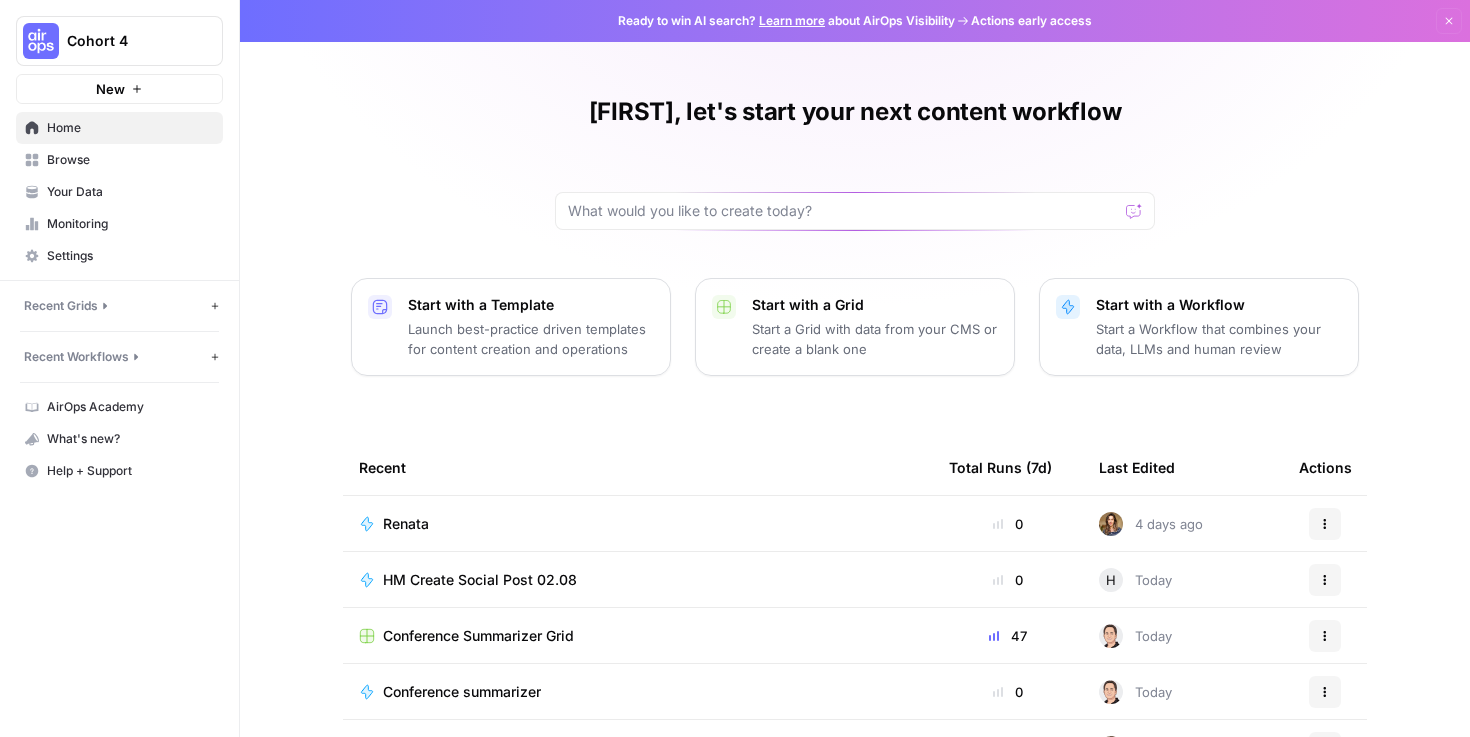 click on "Cohort 4" at bounding box center [127, 41] 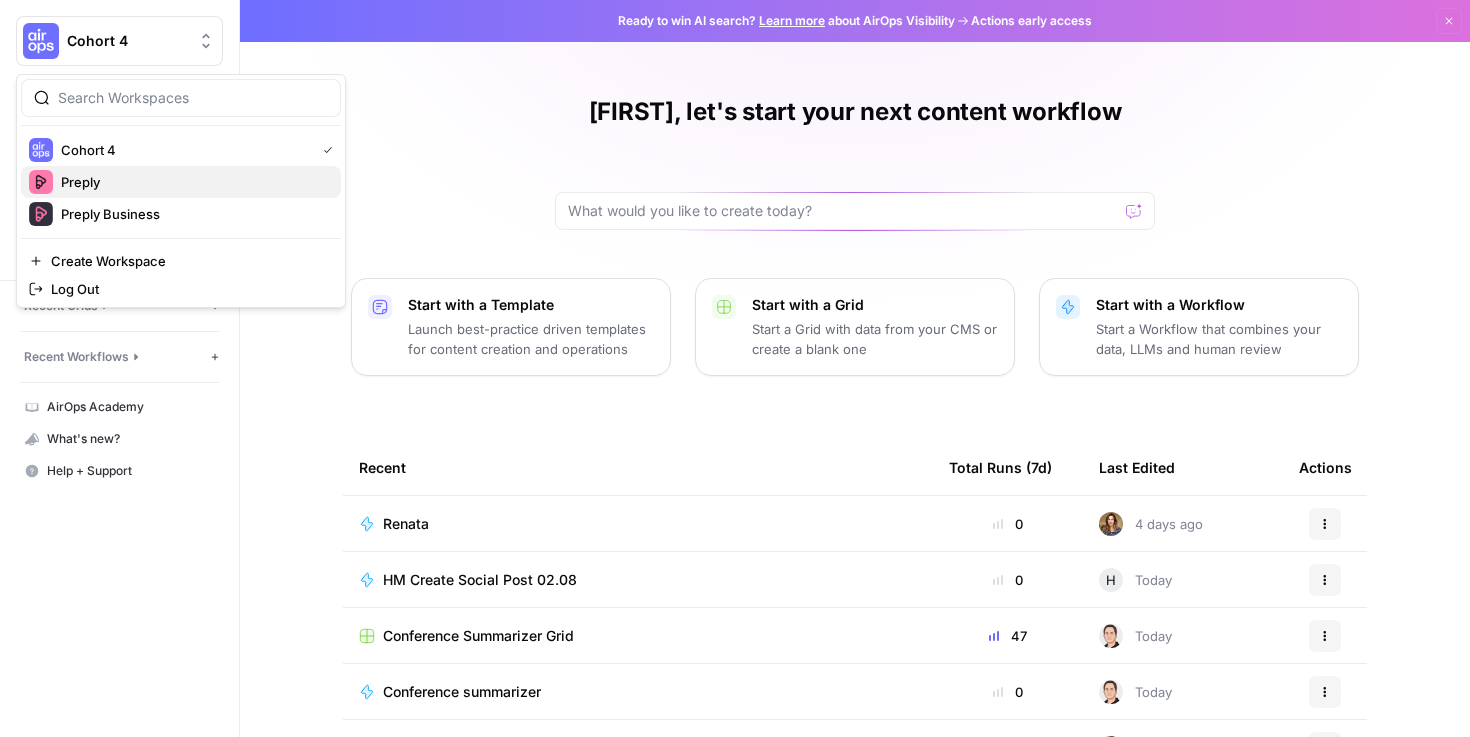 click on "Preply" at bounding box center [193, 182] 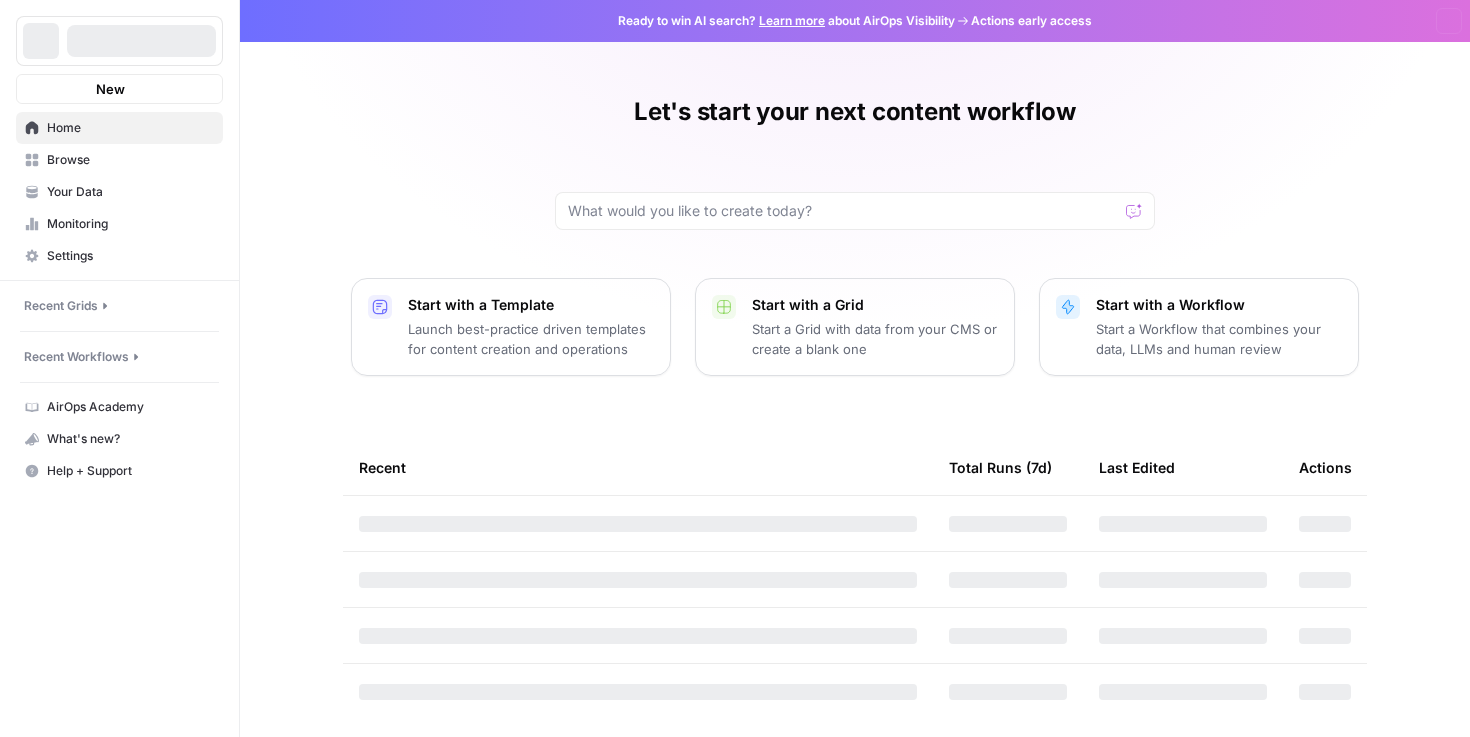 scroll, scrollTop: 0, scrollLeft: 0, axis: both 